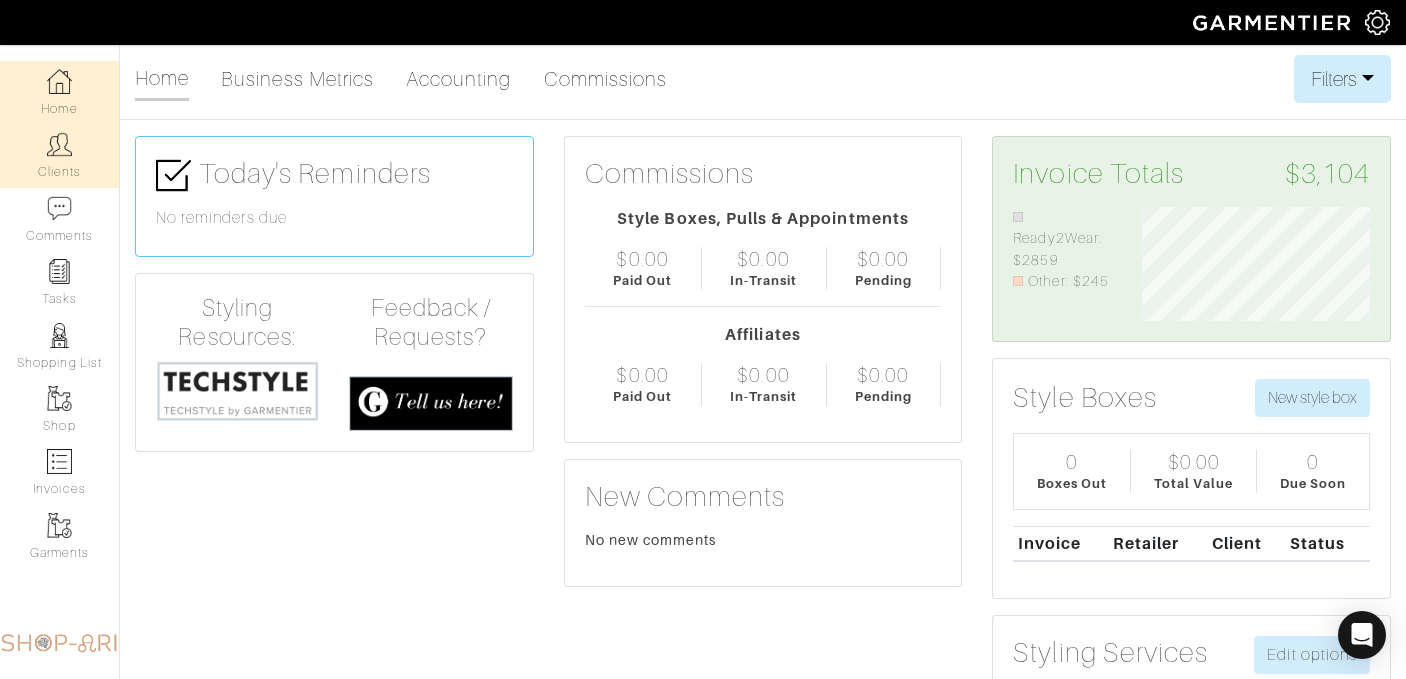 scroll, scrollTop: 0, scrollLeft: 0, axis: both 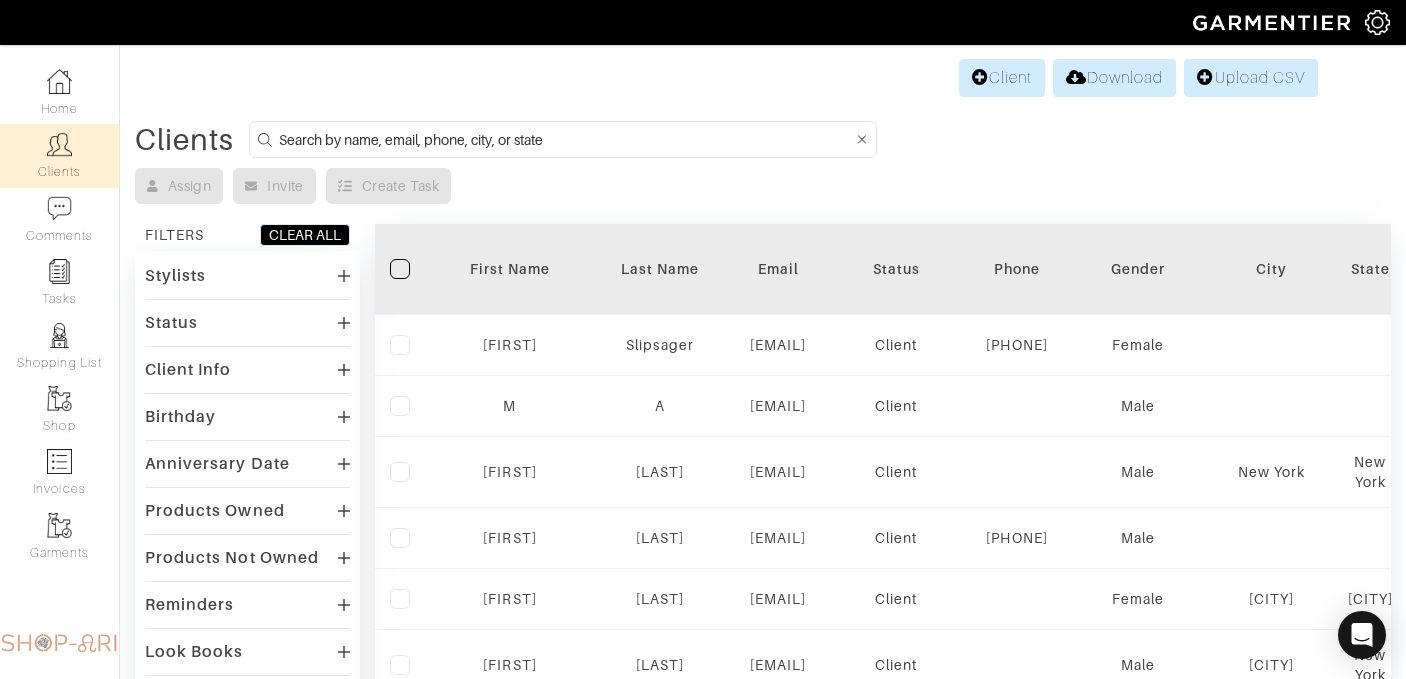 click at bounding box center (566, 139) 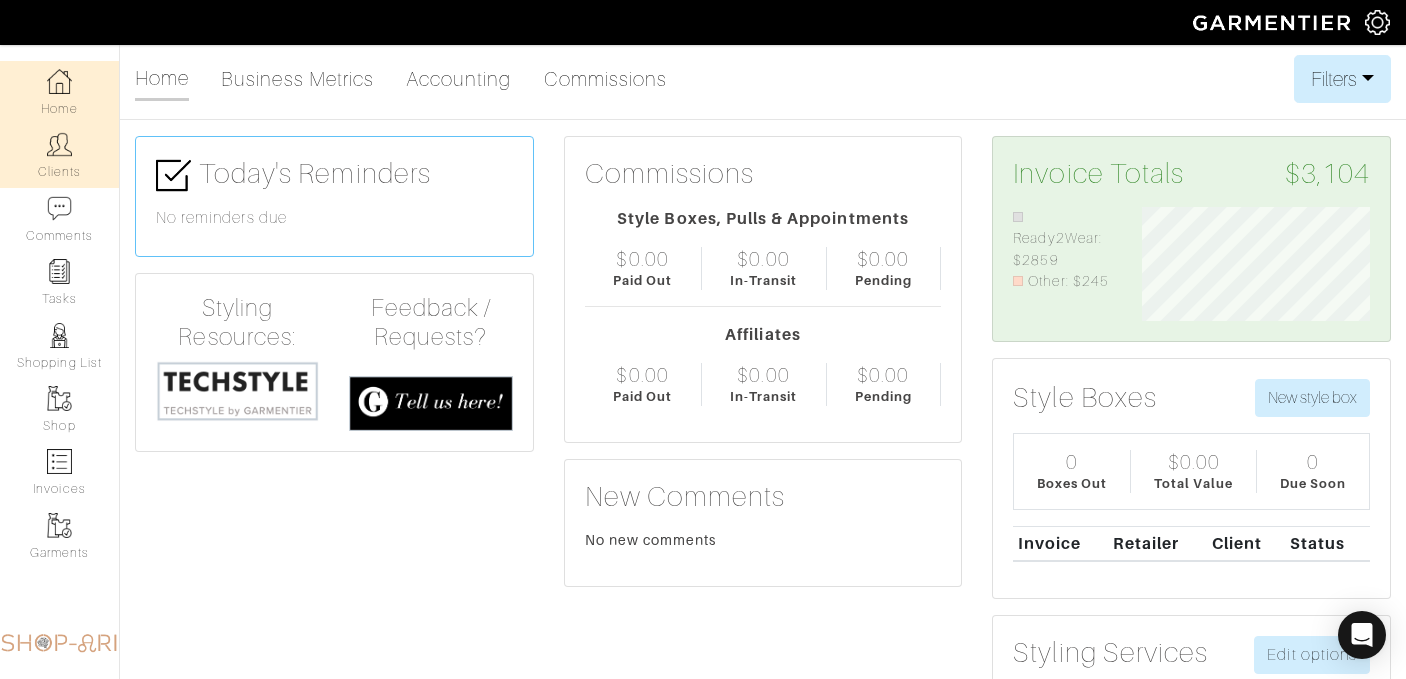 scroll, scrollTop: 0, scrollLeft: 0, axis: both 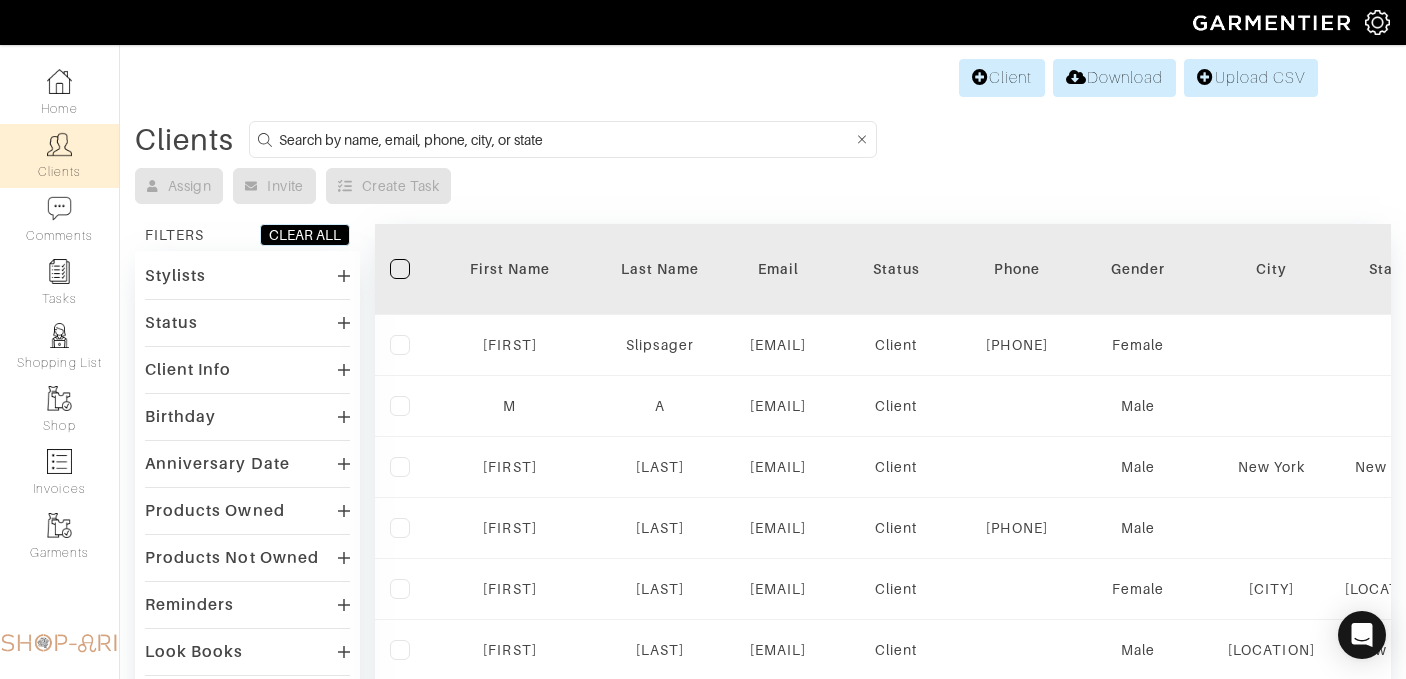 click at bounding box center [566, 139] 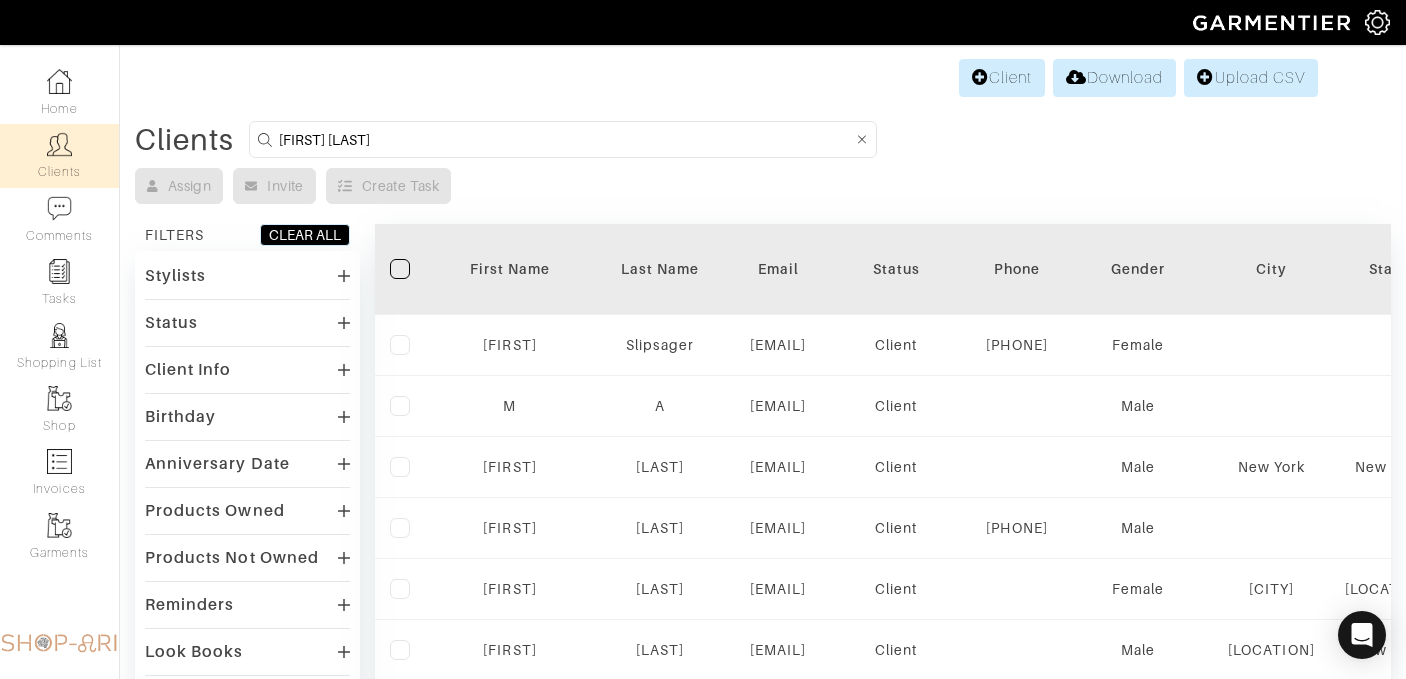 type on "[FIRST] [LAST]" 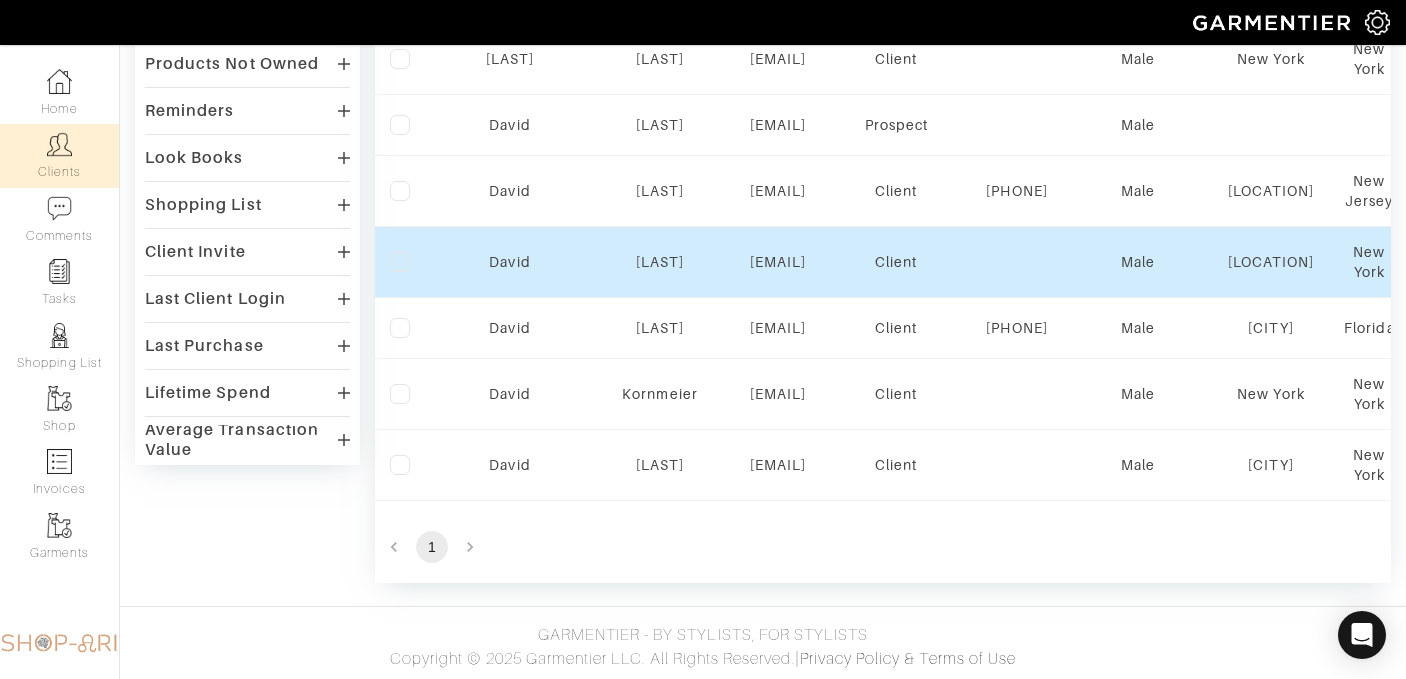 scroll, scrollTop: 564, scrollLeft: 0, axis: vertical 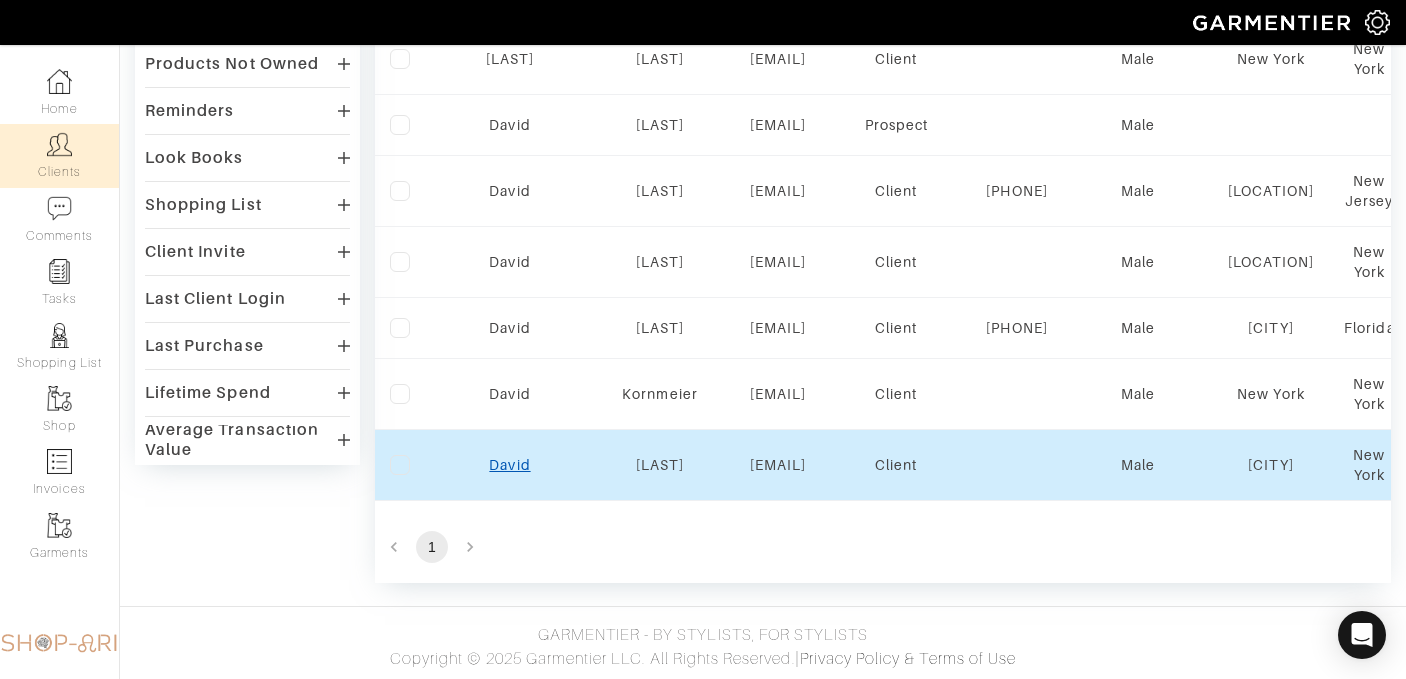 click on "David" at bounding box center [509, 465] 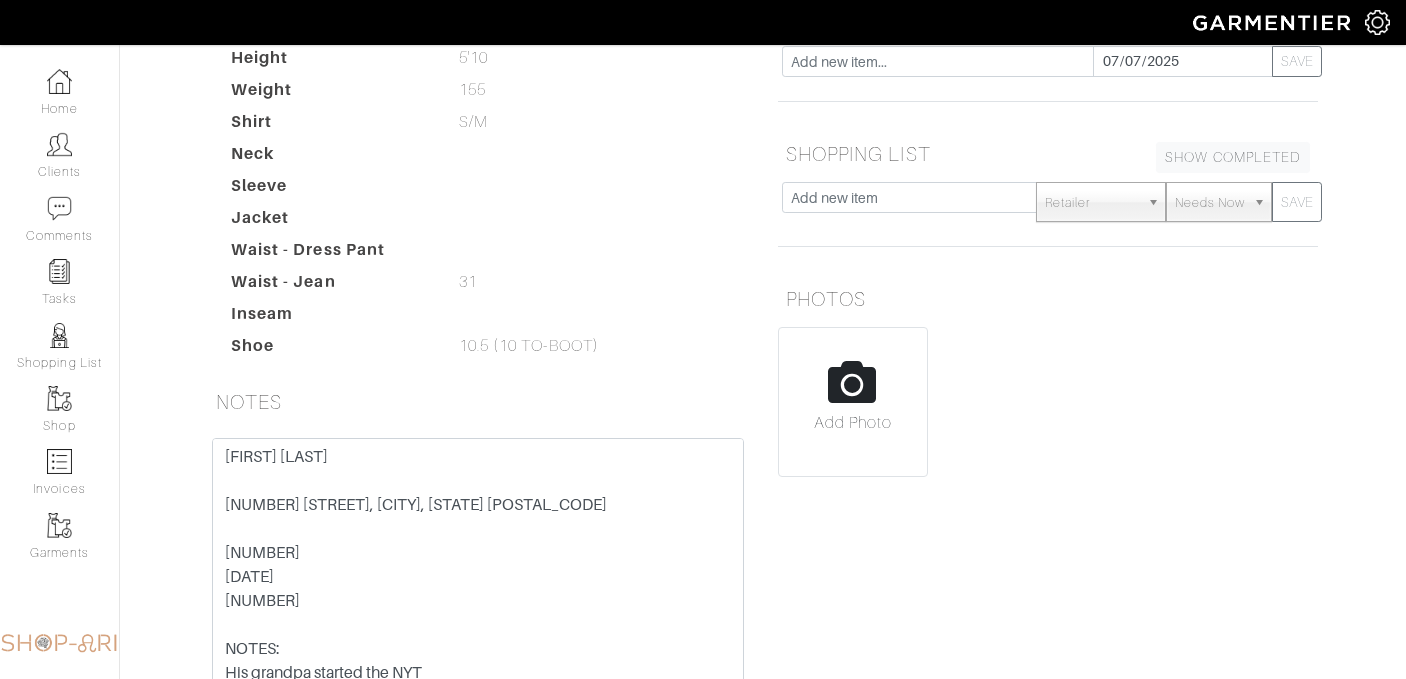 scroll, scrollTop: 0, scrollLeft: 0, axis: both 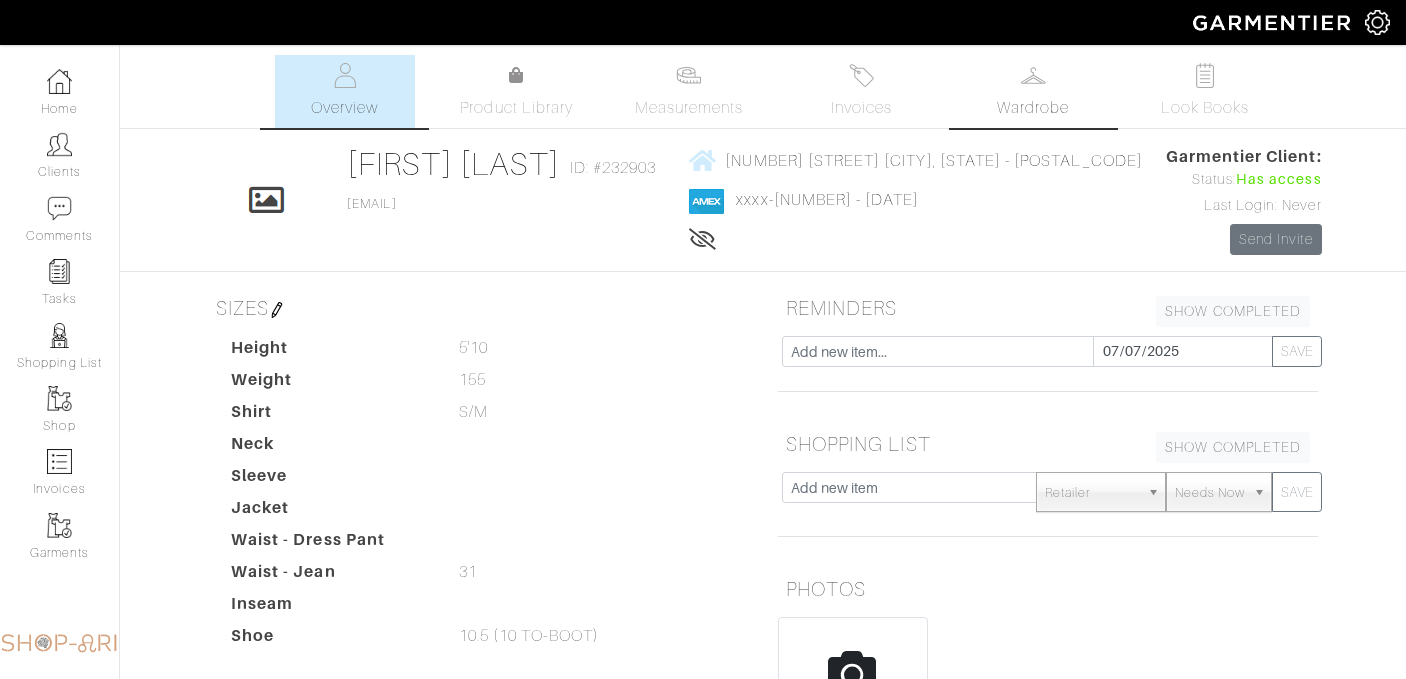 click on "Wardrobe" at bounding box center [1033, 91] 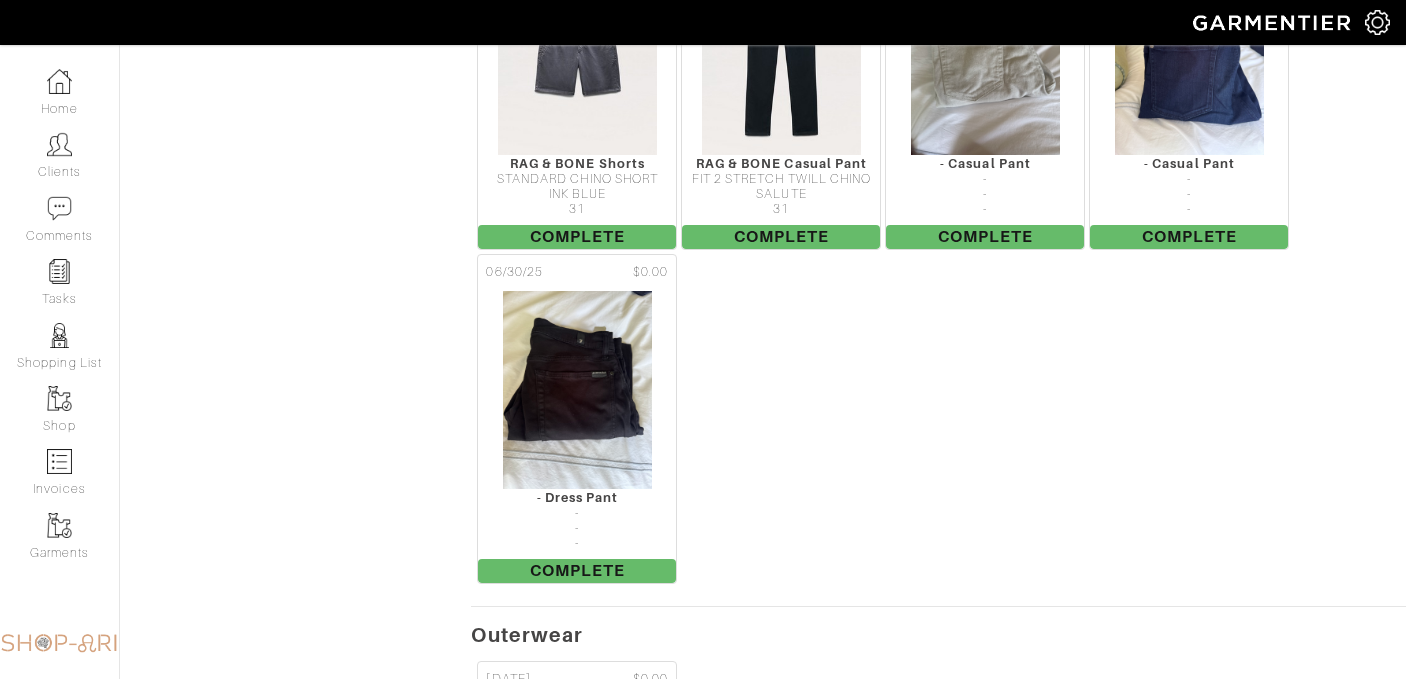 scroll, scrollTop: 2183, scrollLeft: 0, axis: vertical 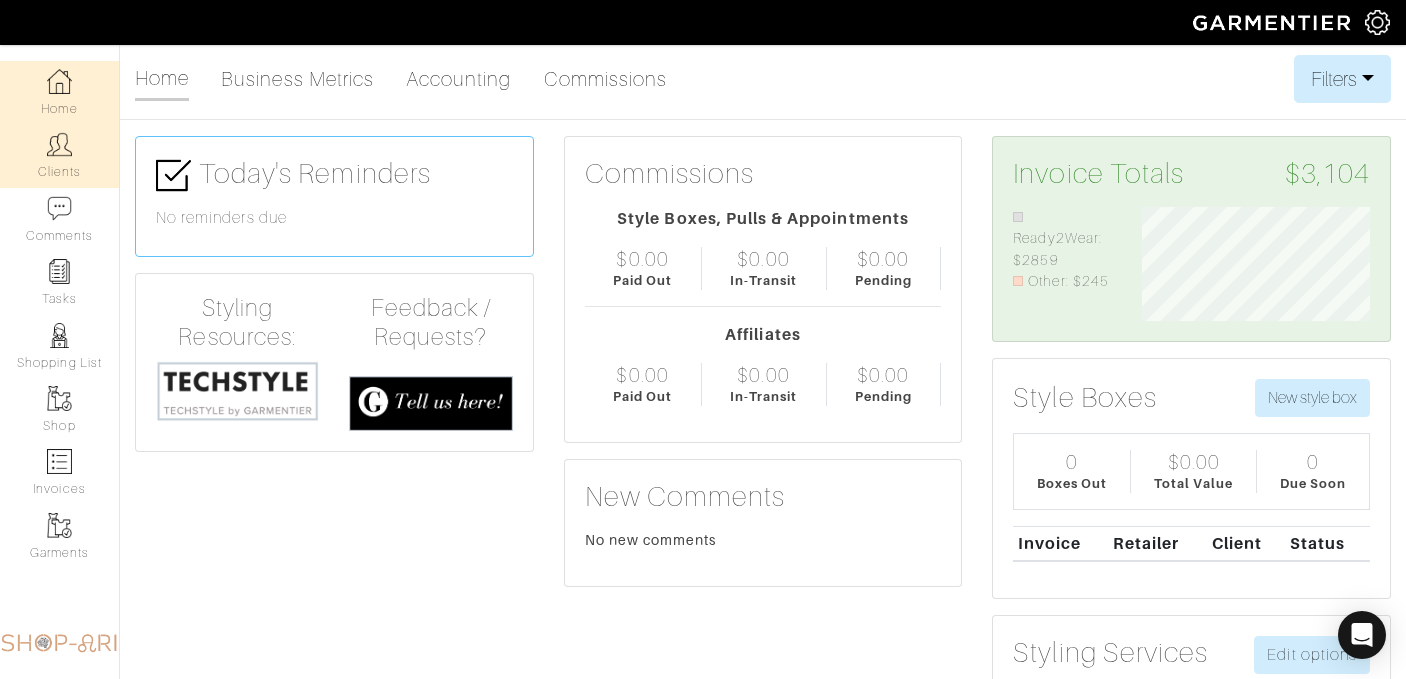 click on "Clients" at bounding box center [59, 155] 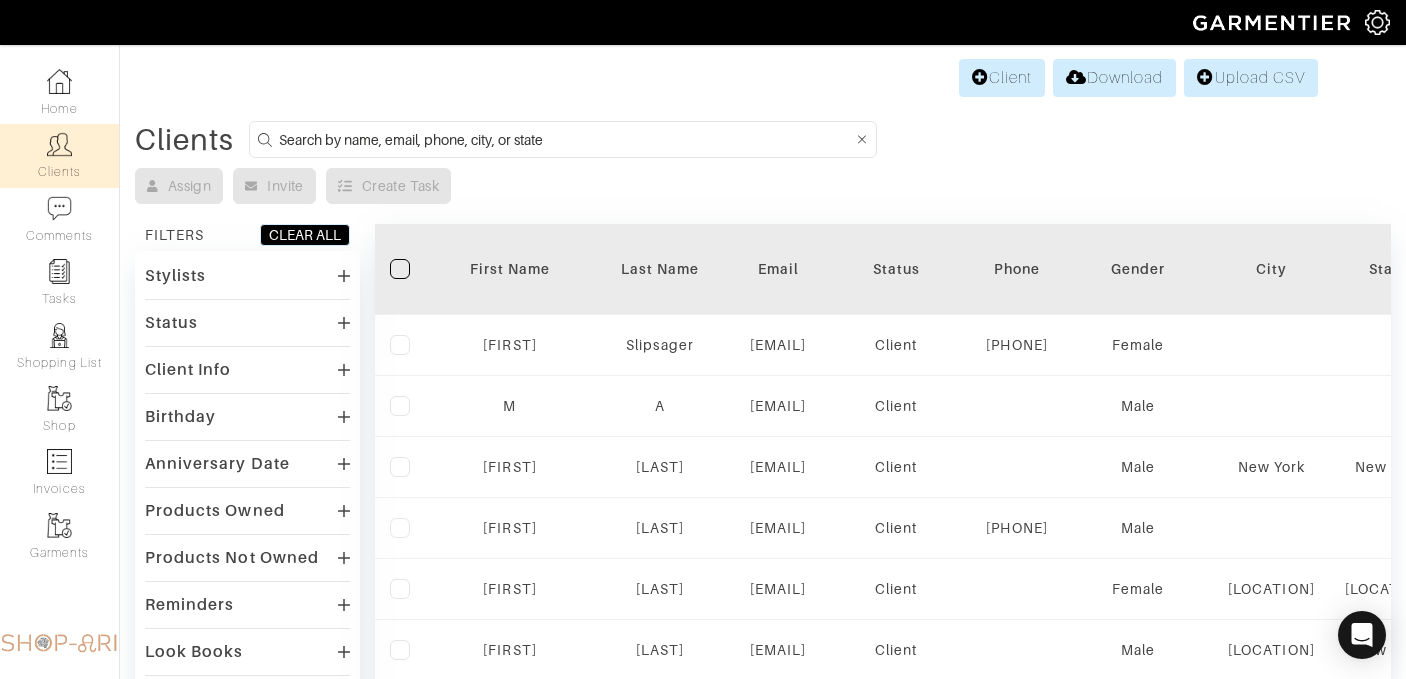 click at bounding box center (566, 139) 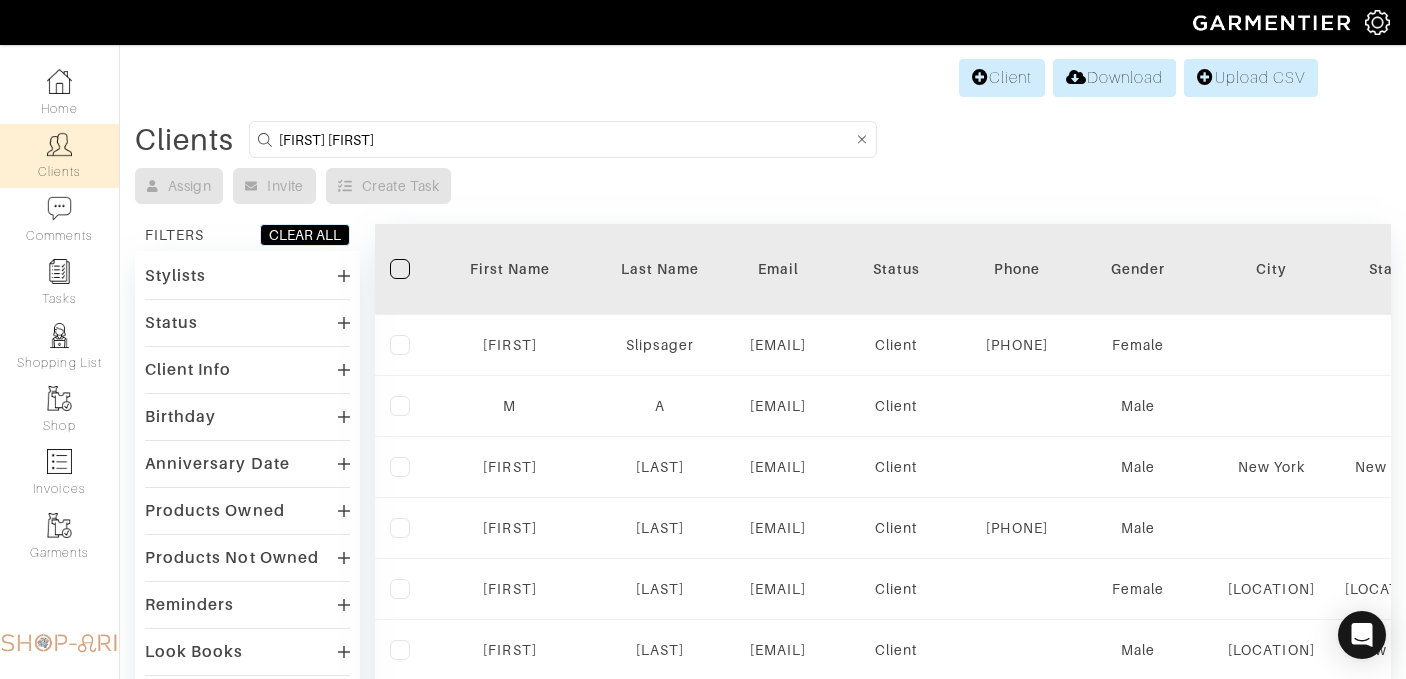 type on "[FIRST] [FIRST]" 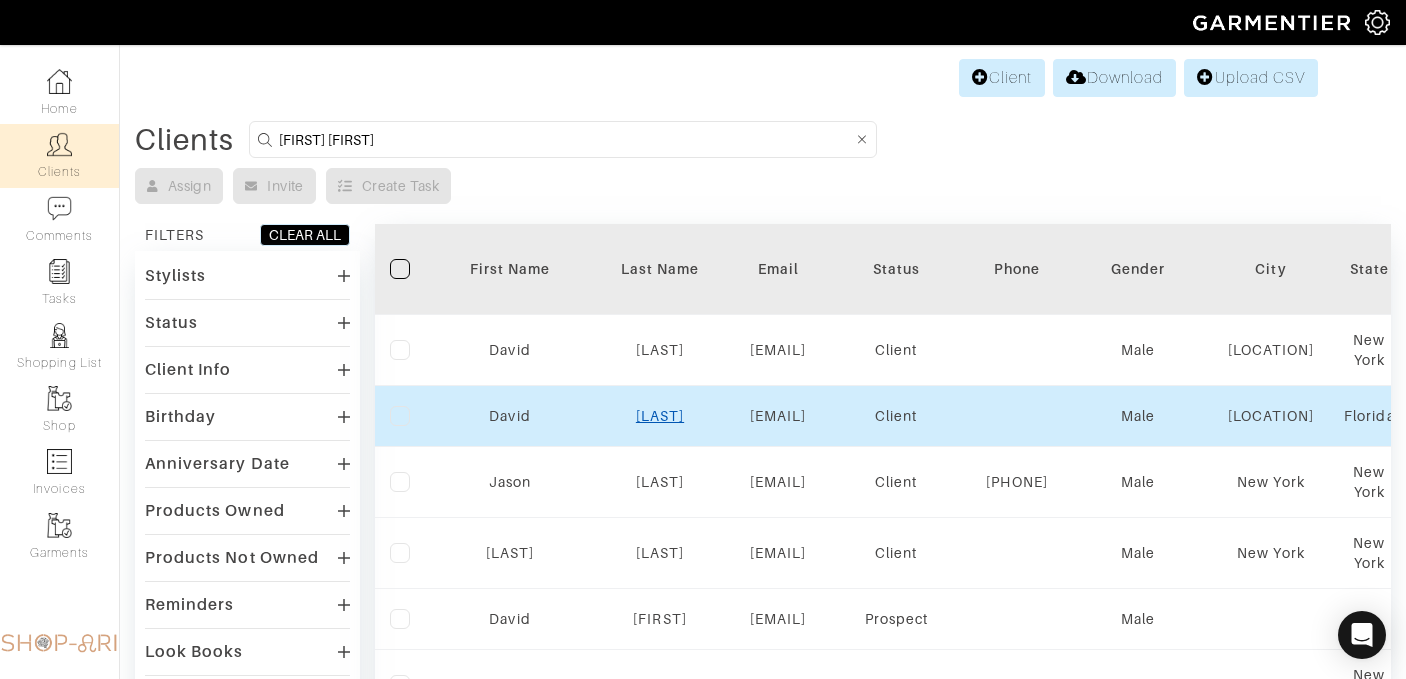 scroll, scrollTop: 564, scrollLeft: 0, axis: vertical 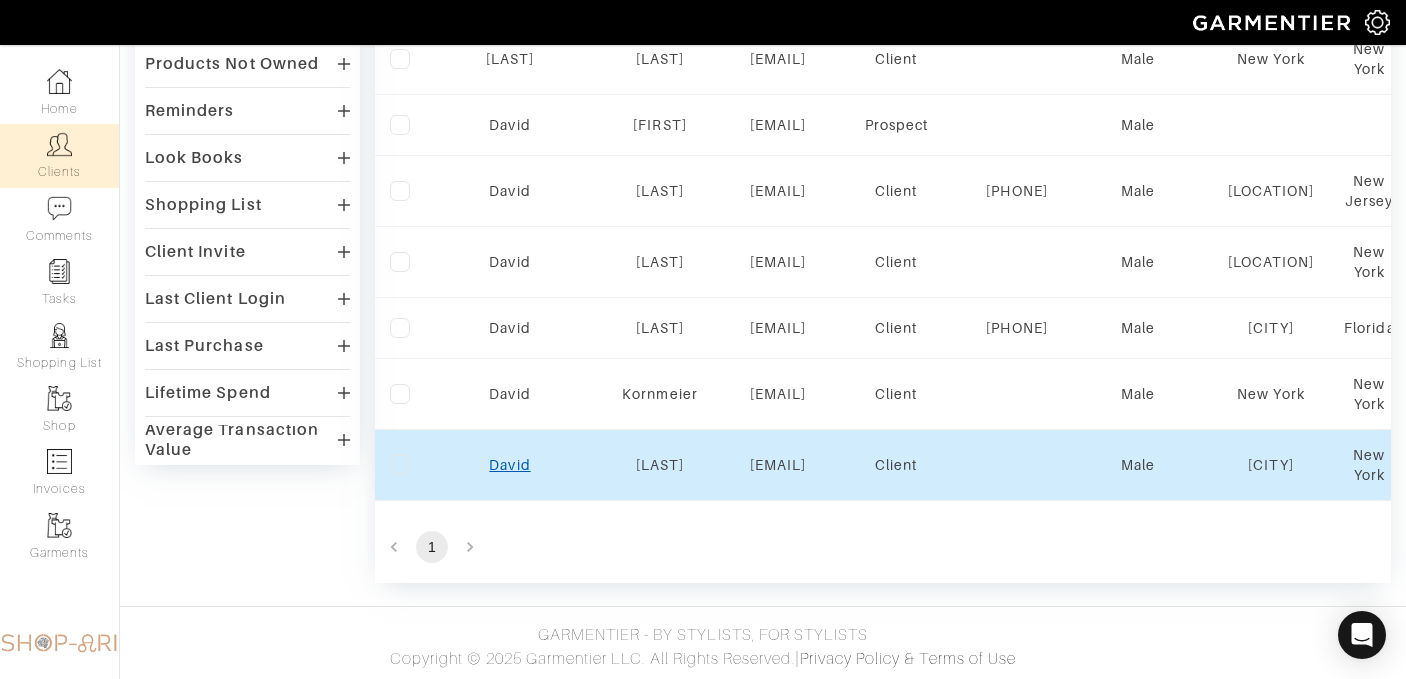 click on "David" at bounding box center (509, 465) 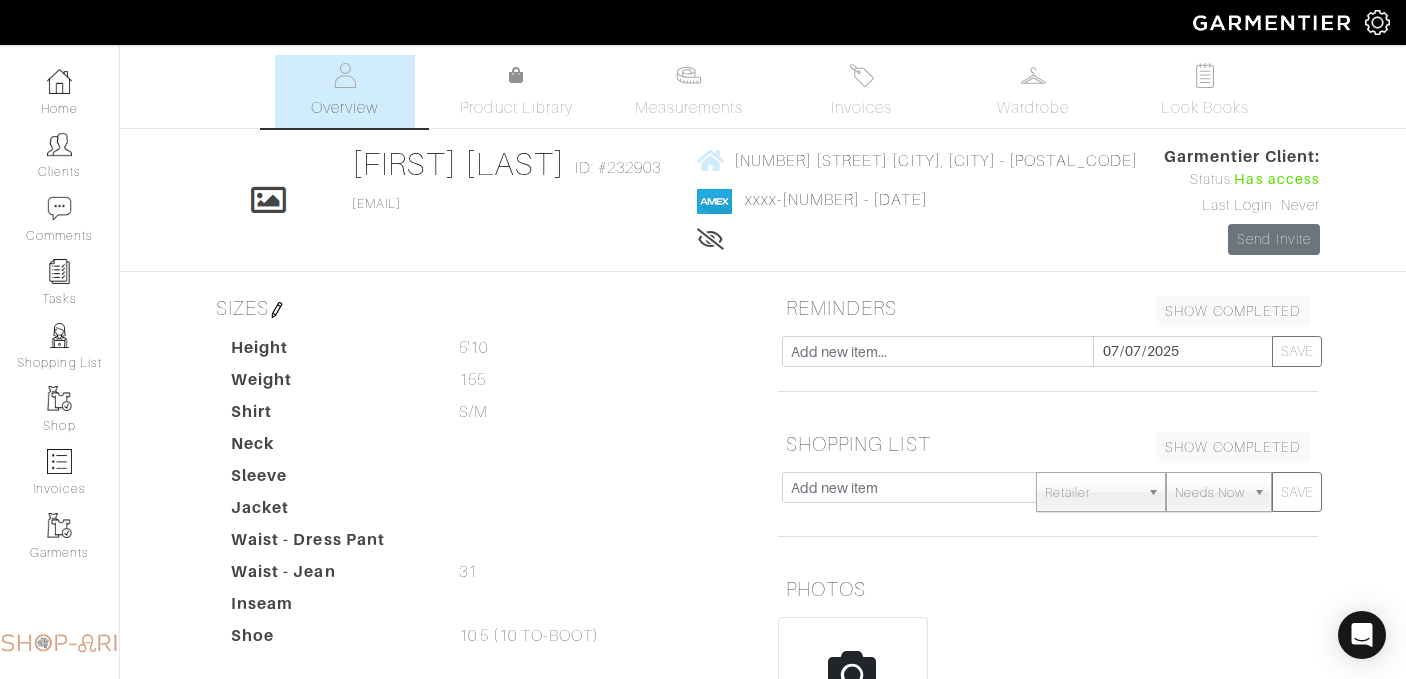 scroll, scrollTop: 0, scrollLeft: 0, axis: both 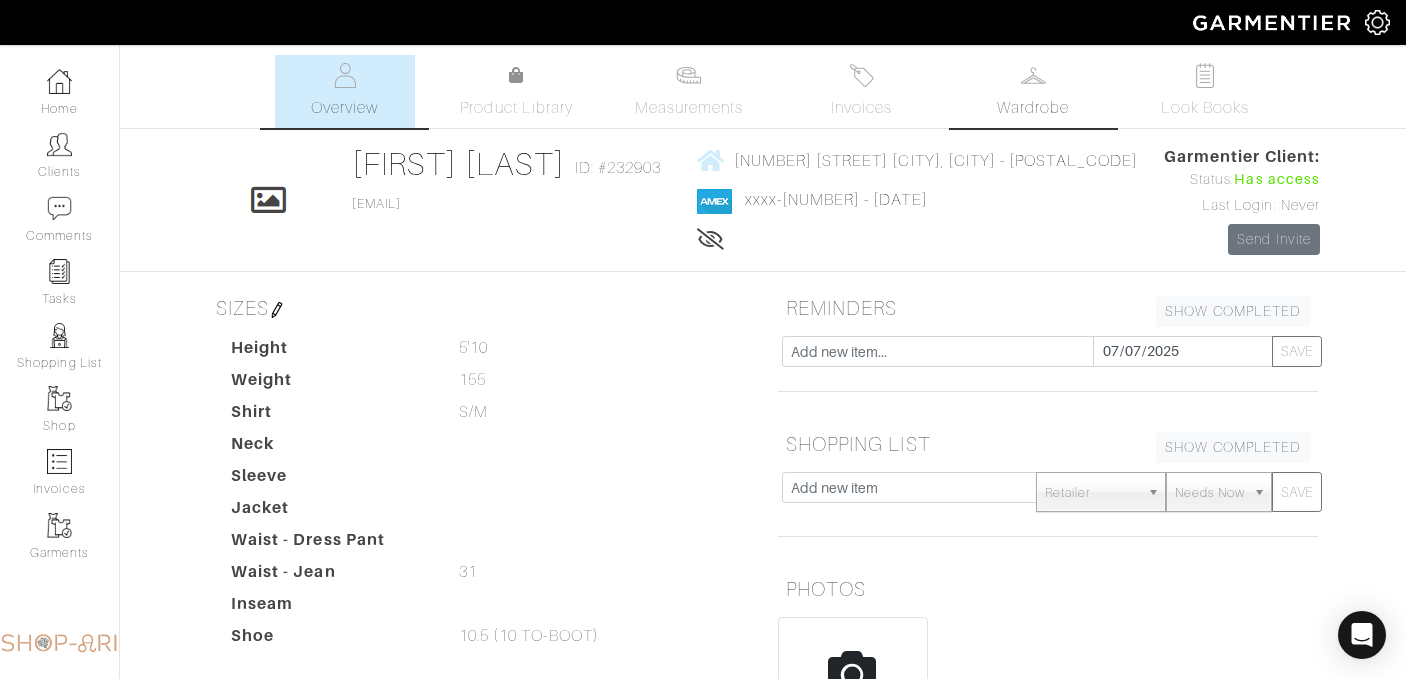 click on "Wardrobe" at bounding box center (1033, 91) 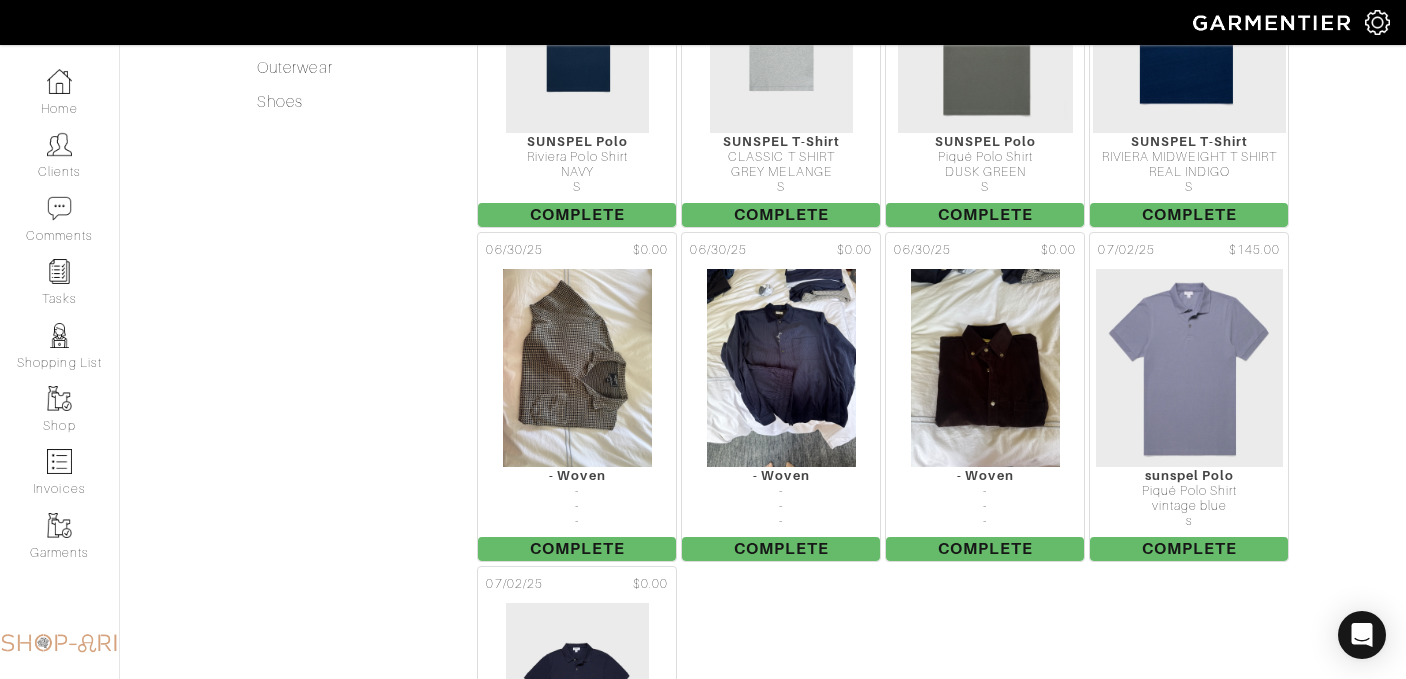 scroll, scrollTop: 793, scrollLeft: 0, axis: vertical 